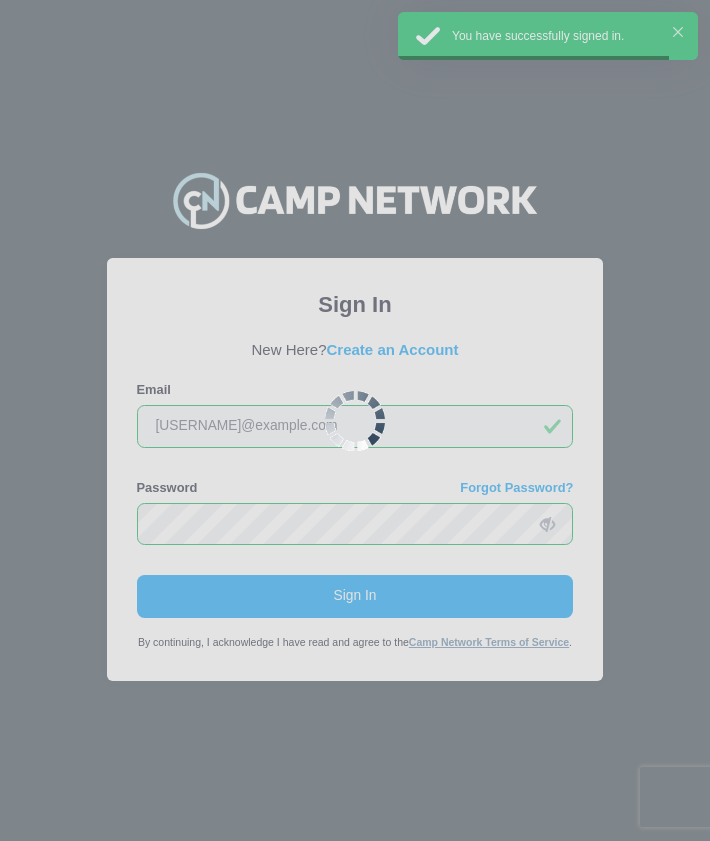 scroll, scrollTop: 0, scrollLeft: 0, axis: both 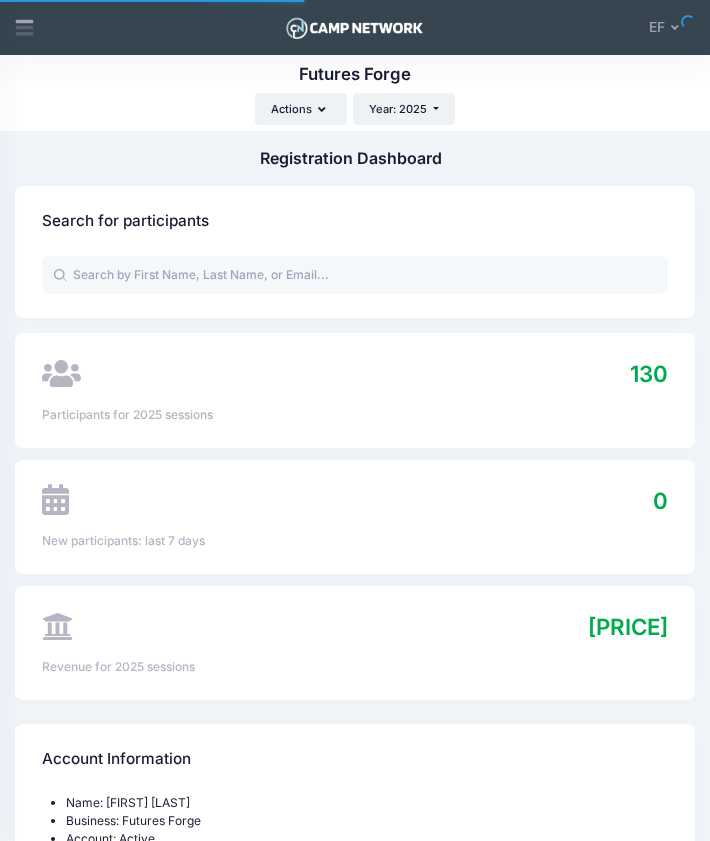 select 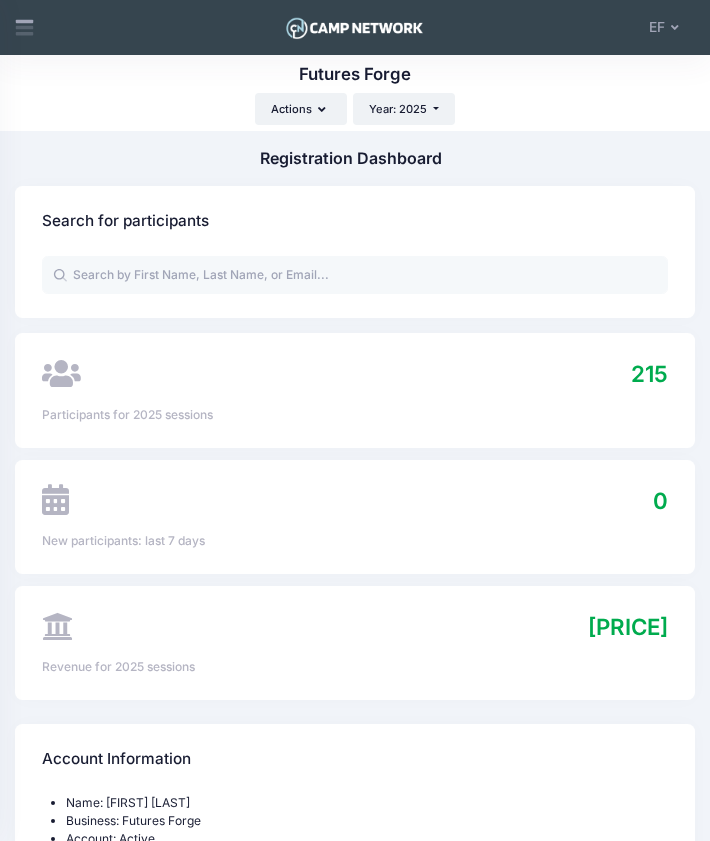 click on "Futures Forge
Registration Link Actions
Year: 2025
Year: 2025
Year: 2024" at bounding box center [355, 93] 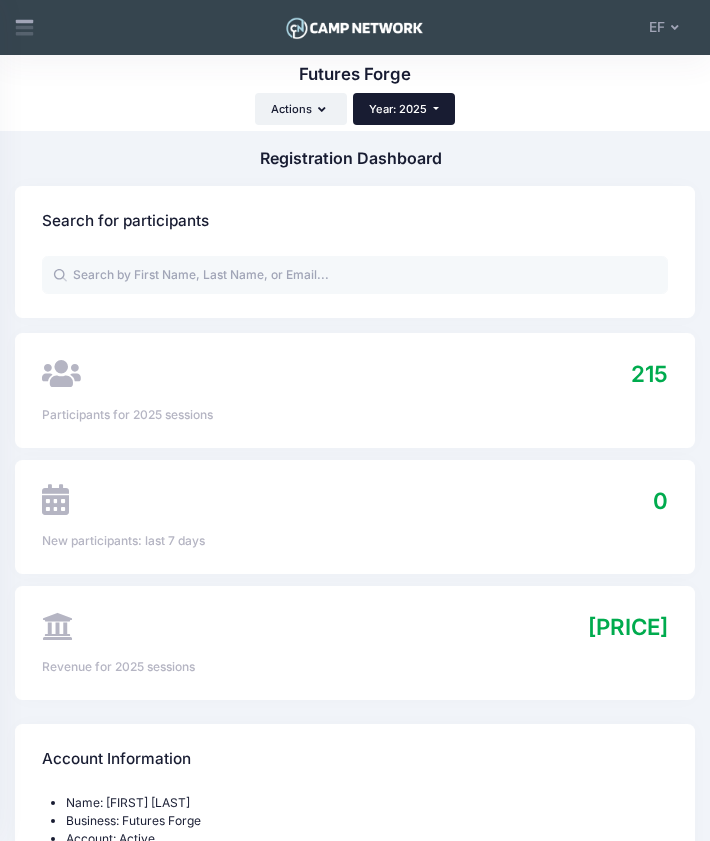click on "Year: 2025" at bounding box center [398, 109] 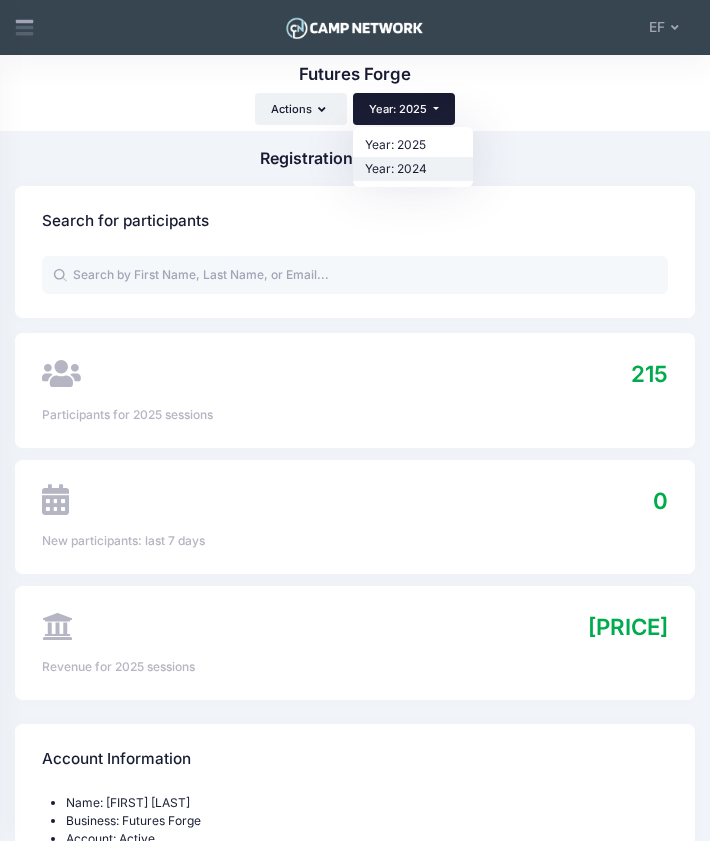 click on "Year: 2024" at bounding box center [413, 169] 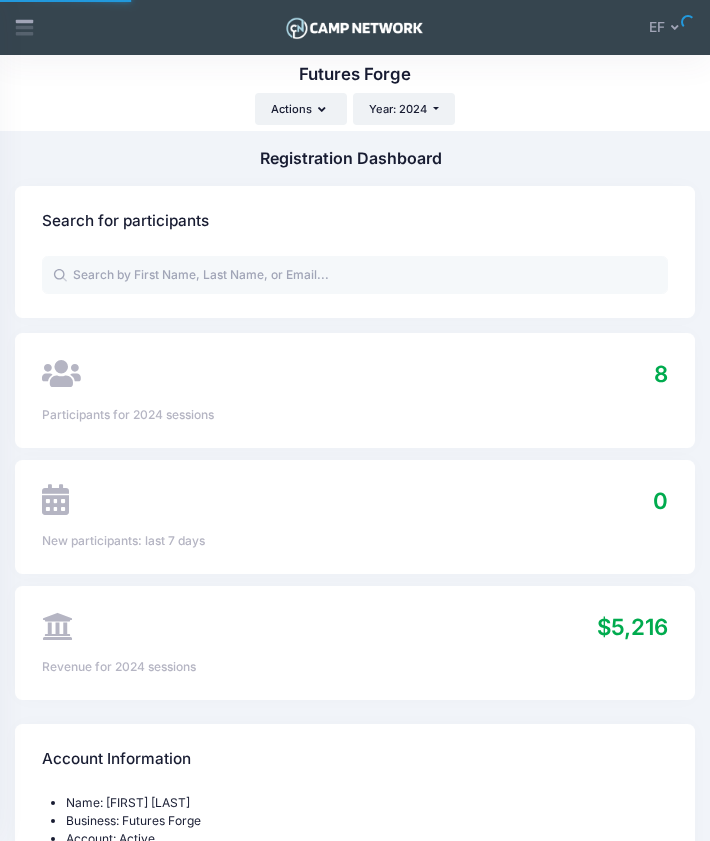 select 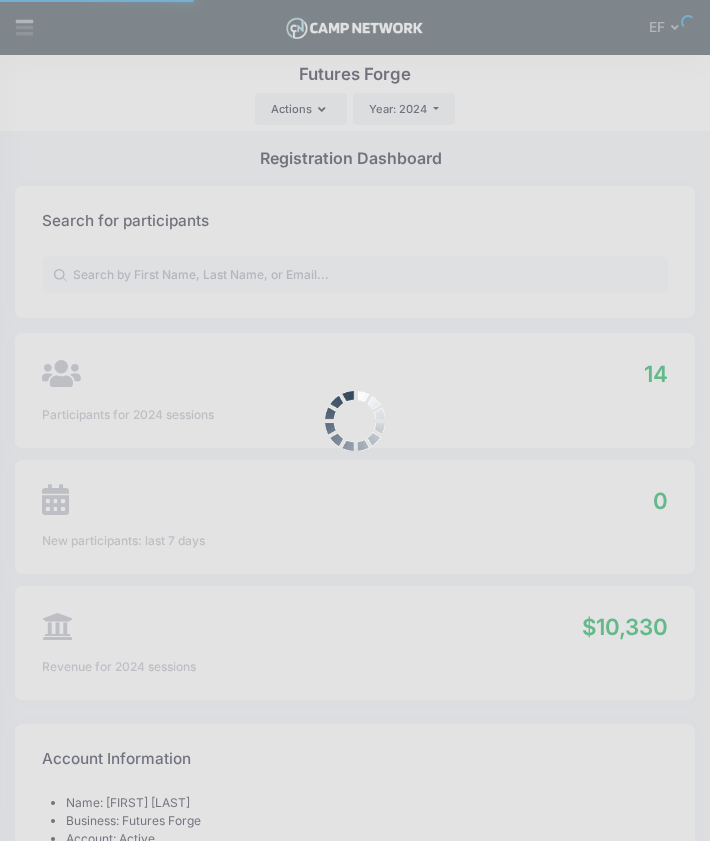 scroll, scrollTop: 0, scrollLeft: 0, axis: both 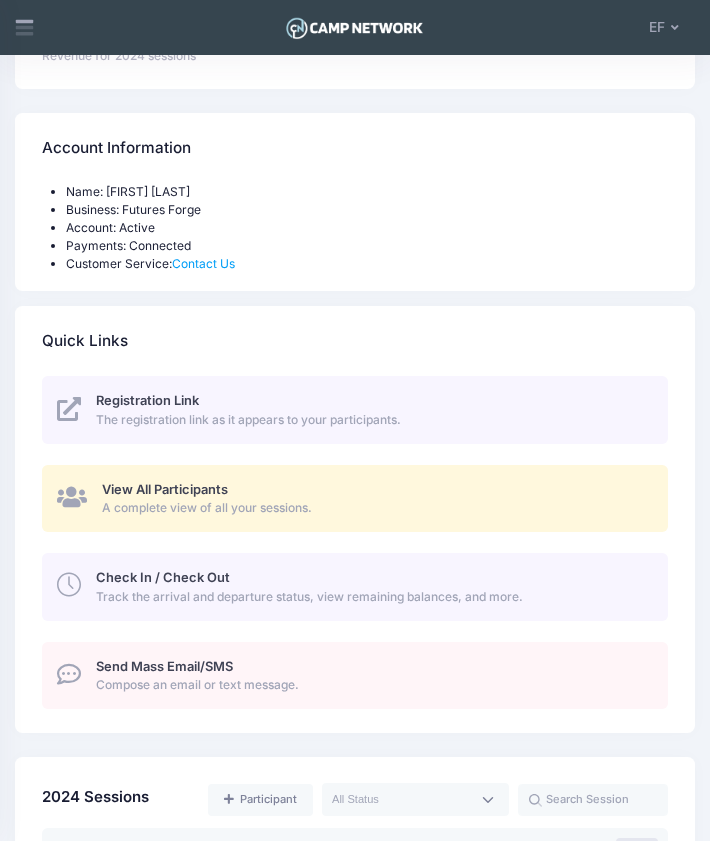 click on "A complete view of all your sessions." at bounding box center [374, 508] 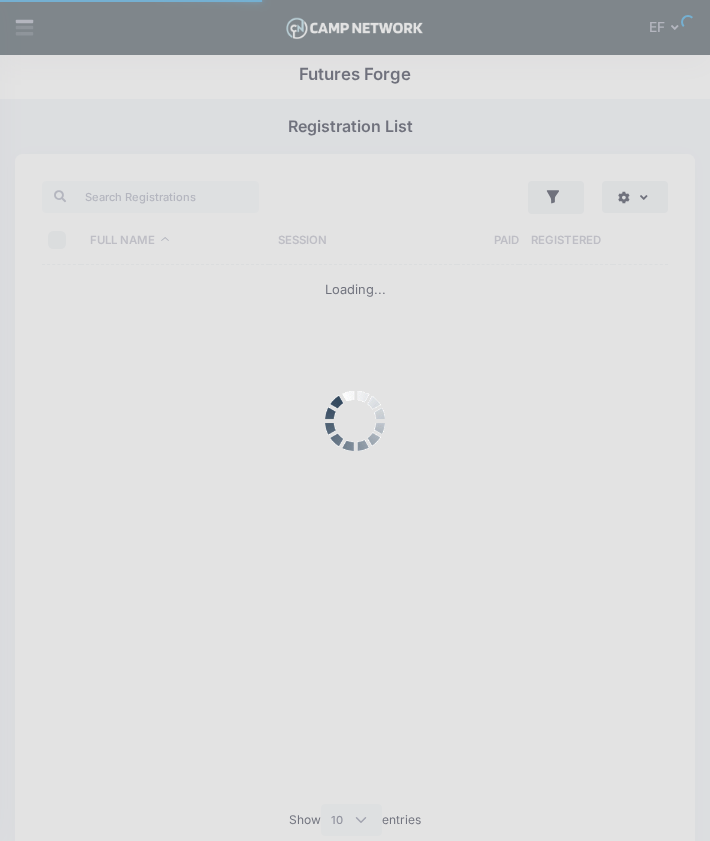 scroll, scrollTop: 0, scrollLeft: 0, axis: both 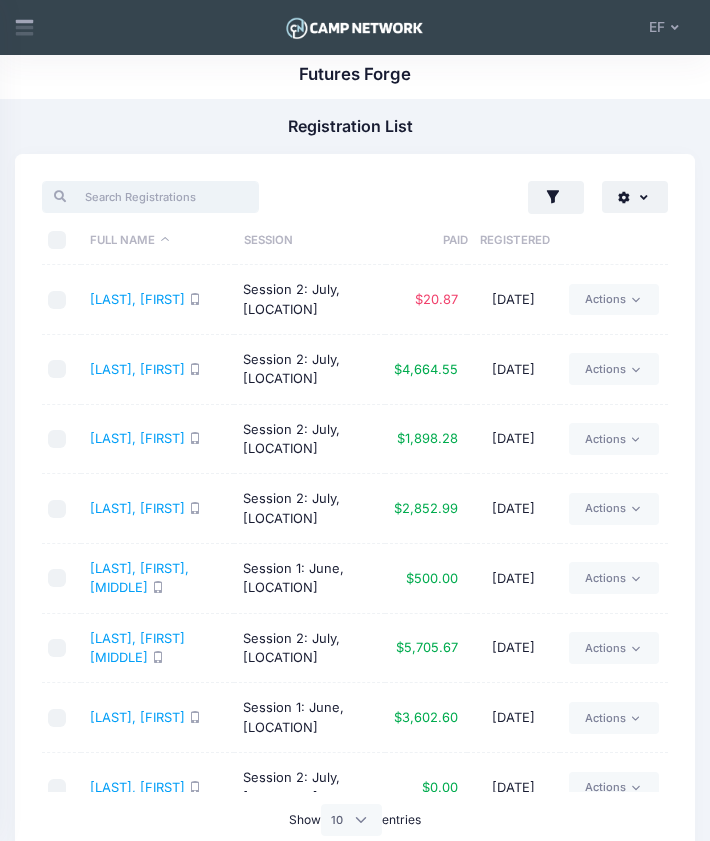 click at bounding box center [150, 197] 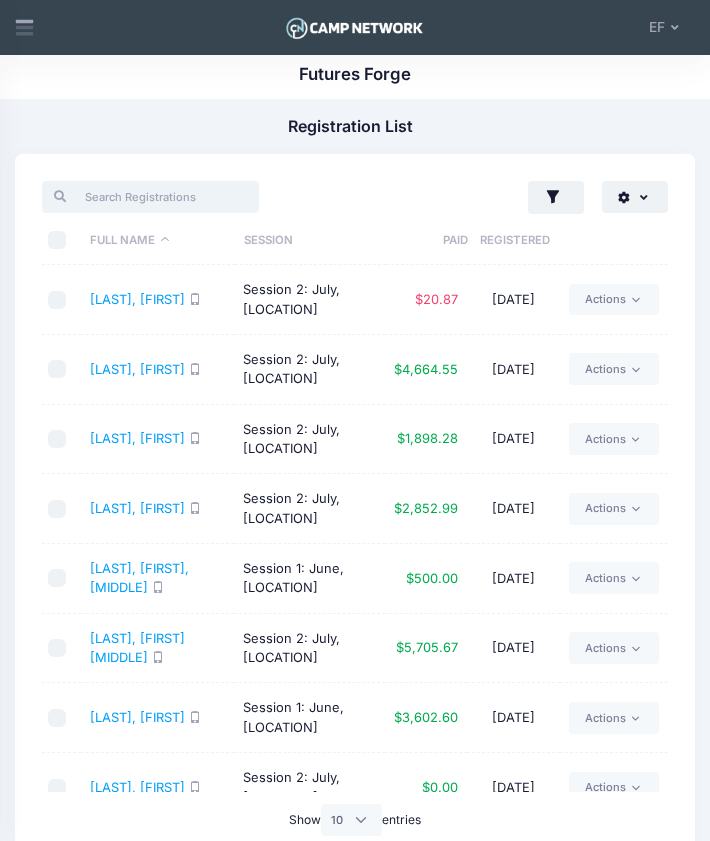 scroll, scrollTop: 169, scrollLeft: 0, axis: vertical 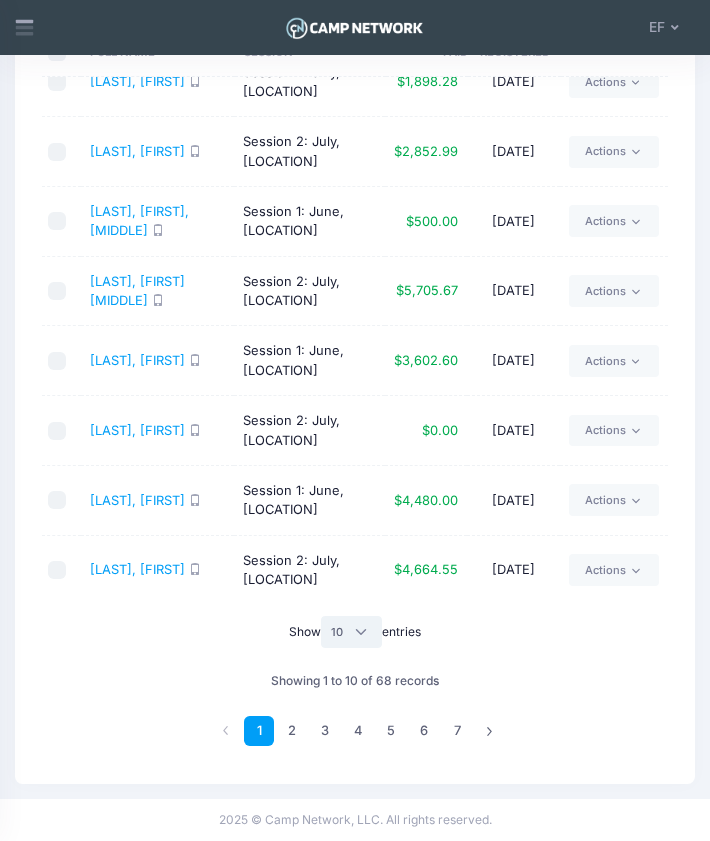 click on "All 10 25 50" at bounding box center [351, 632] 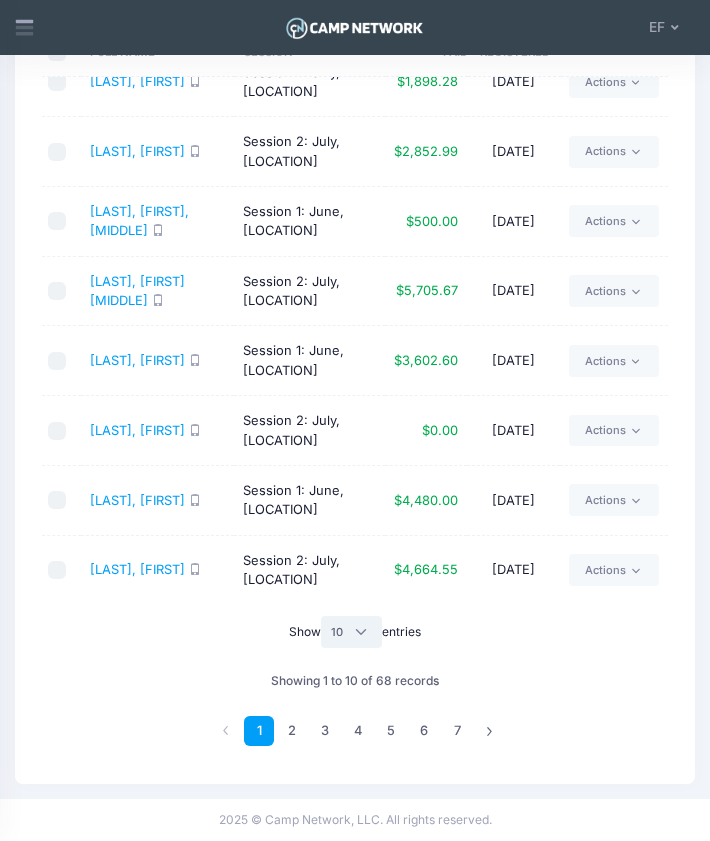 select on "50" 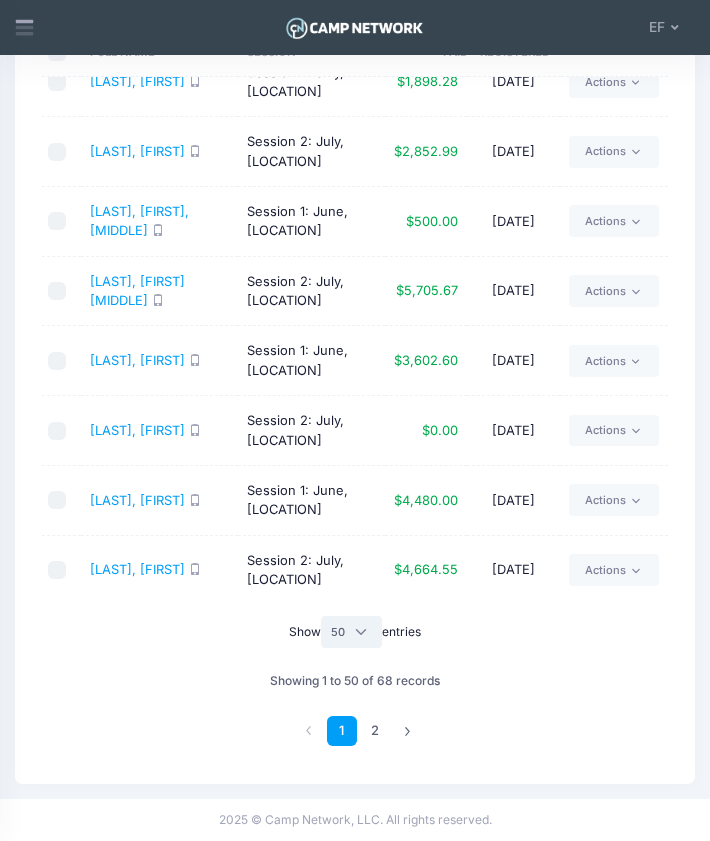 scroll, scrollTop: 0, scrollLeft: 0, axis: both 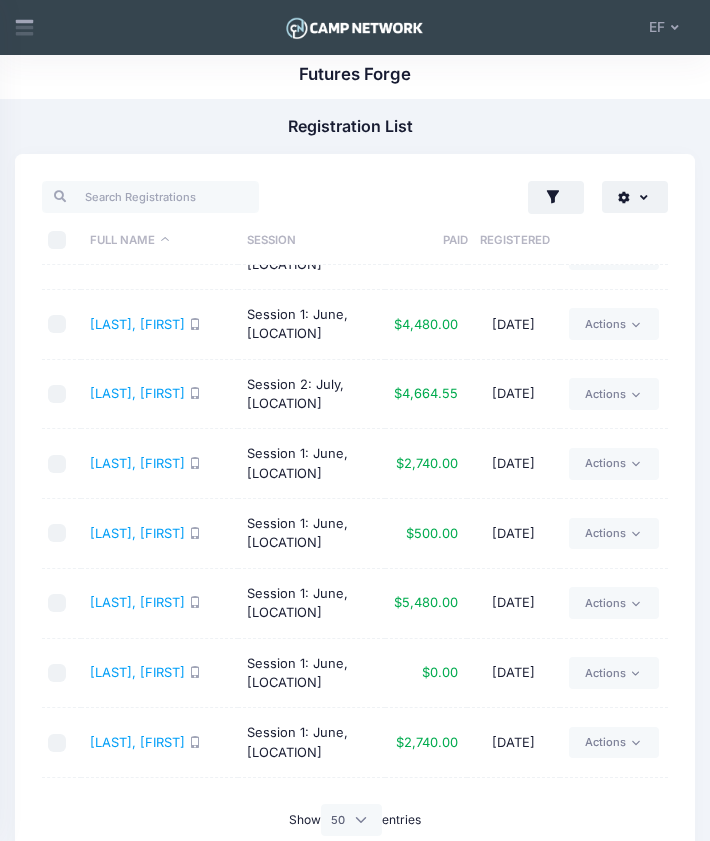 click on "Futures Forge" at bounding box center (355, 77) 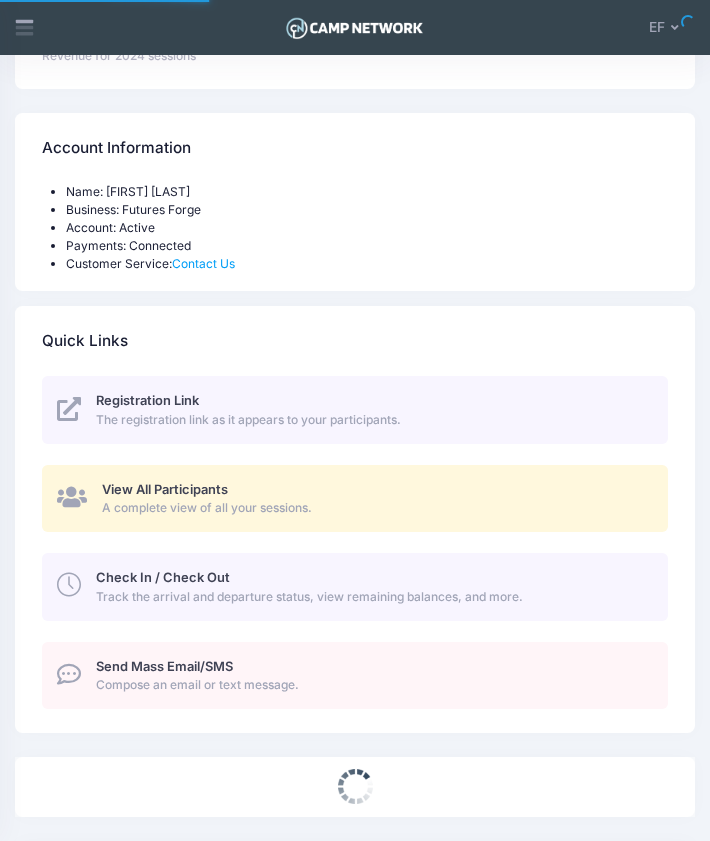 select 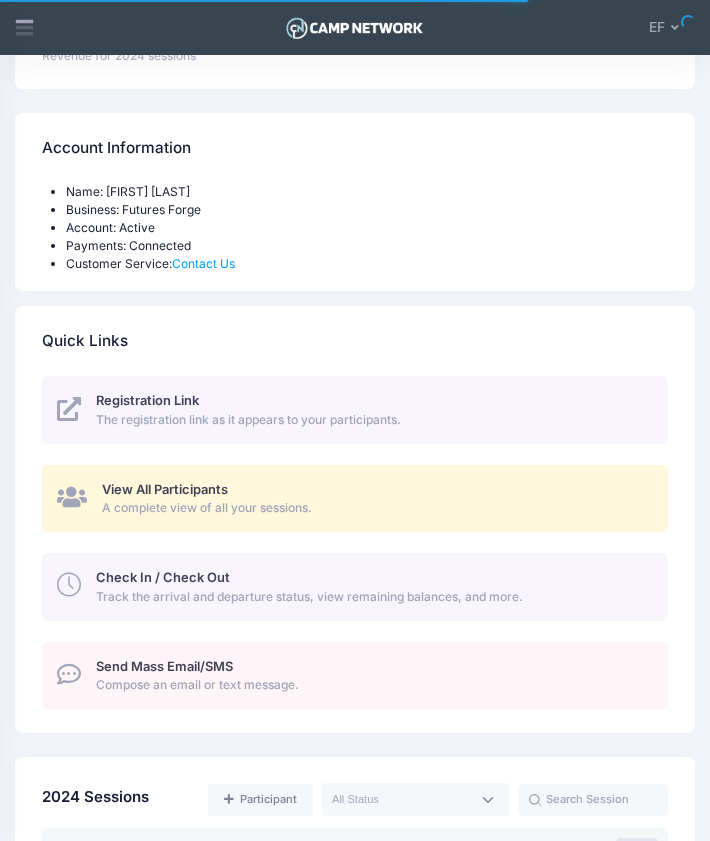 scroll, scrollTop: 611, scrollLeft: 0, axis: vertical 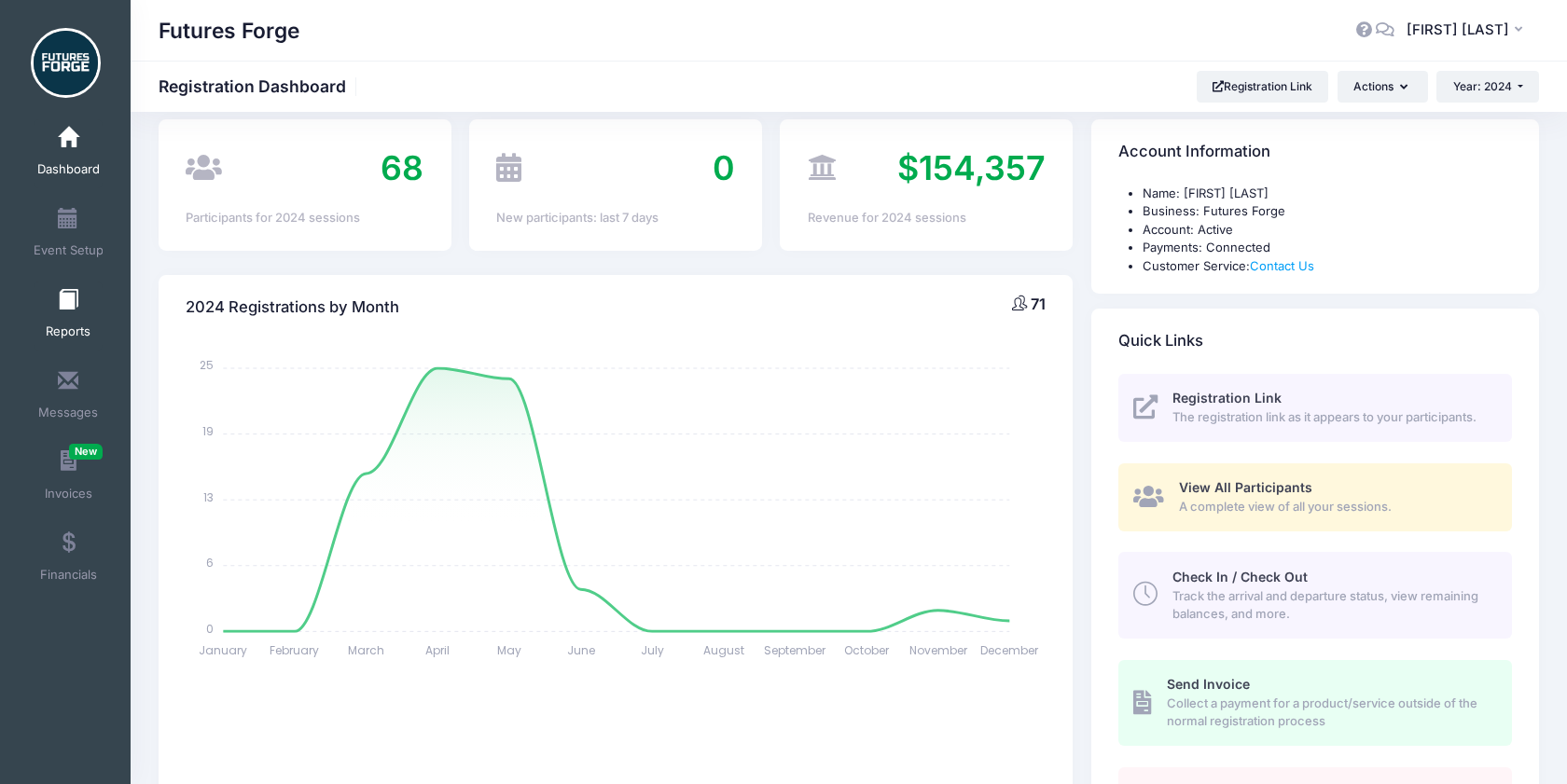click on "Reports" at bounding box center [68, 332] 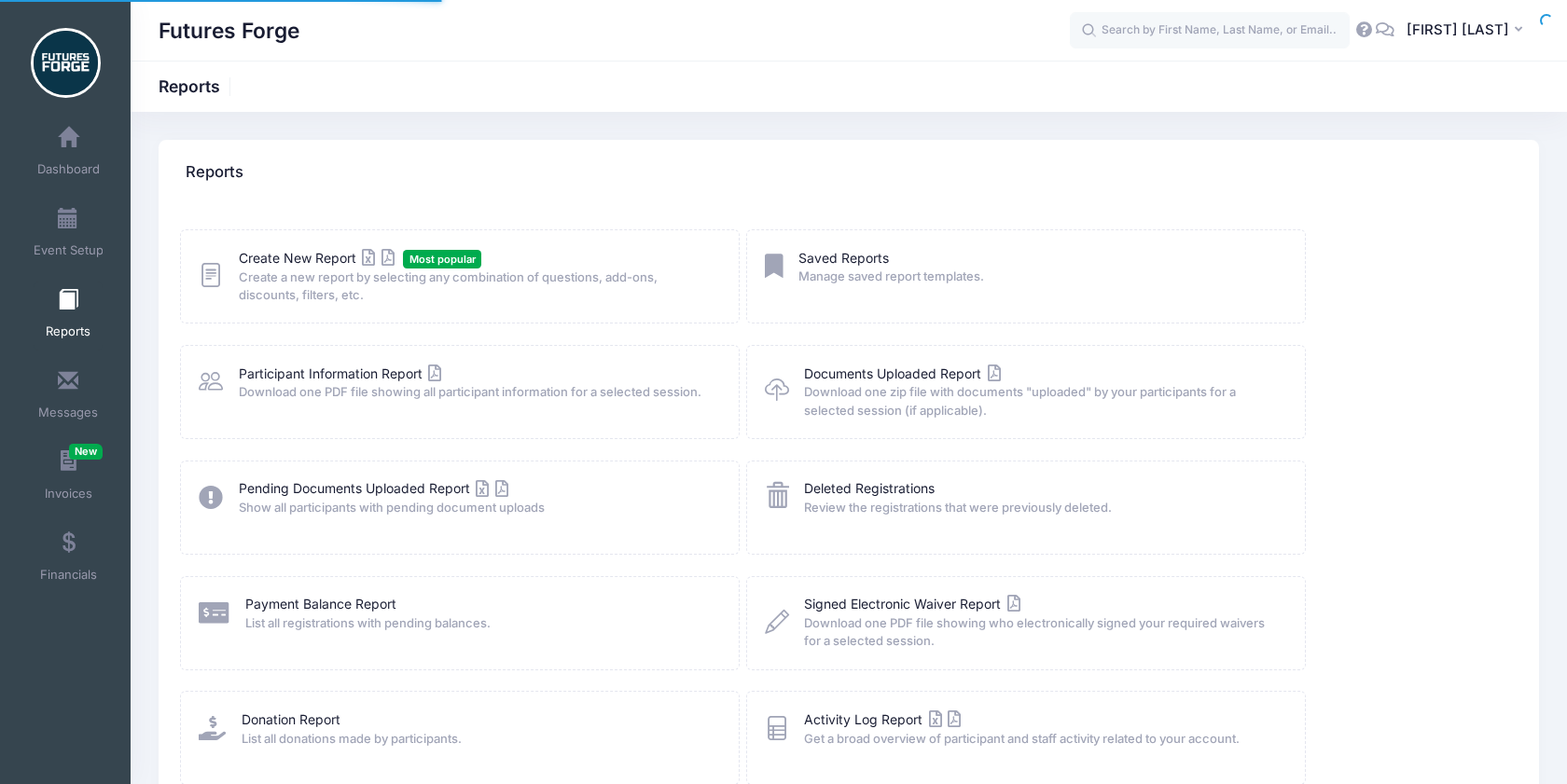 scroll, scrollTop: 0, scrollLeft: 0, axis: both 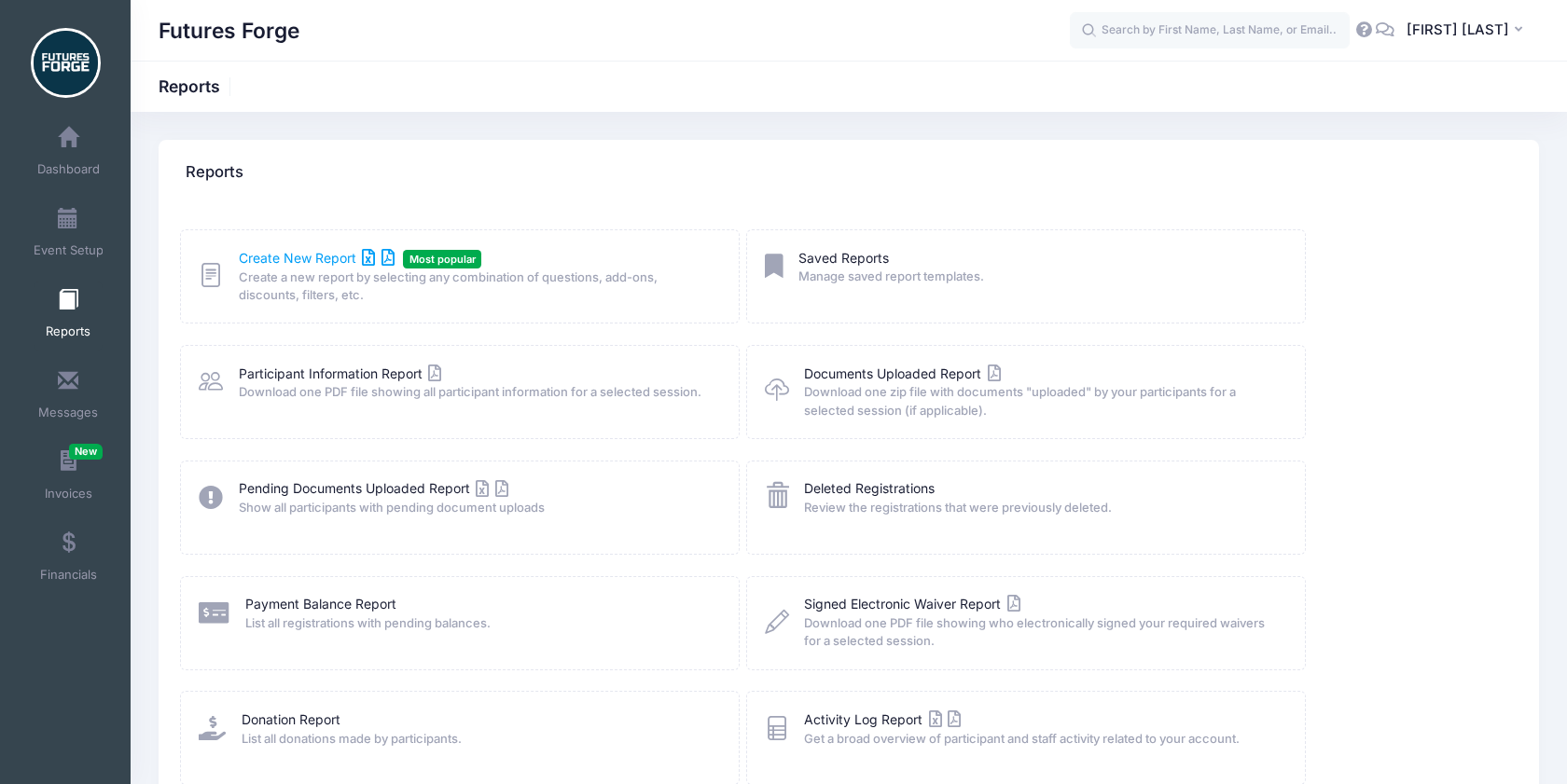 click on "Create New Report" at bounding box center [316, 257] 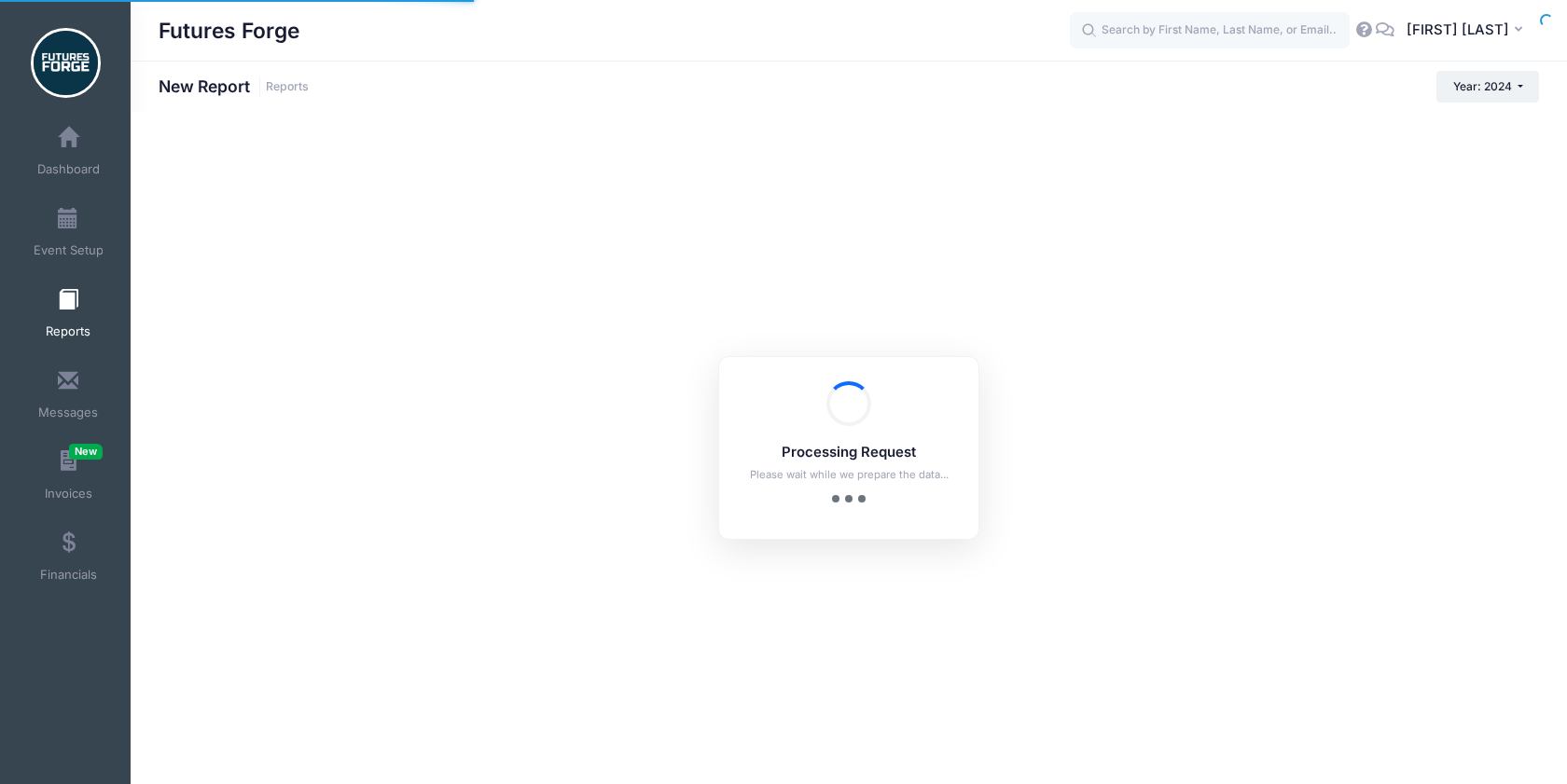scroll, scrollTop: 0, scrollLeft: 0, axis: both 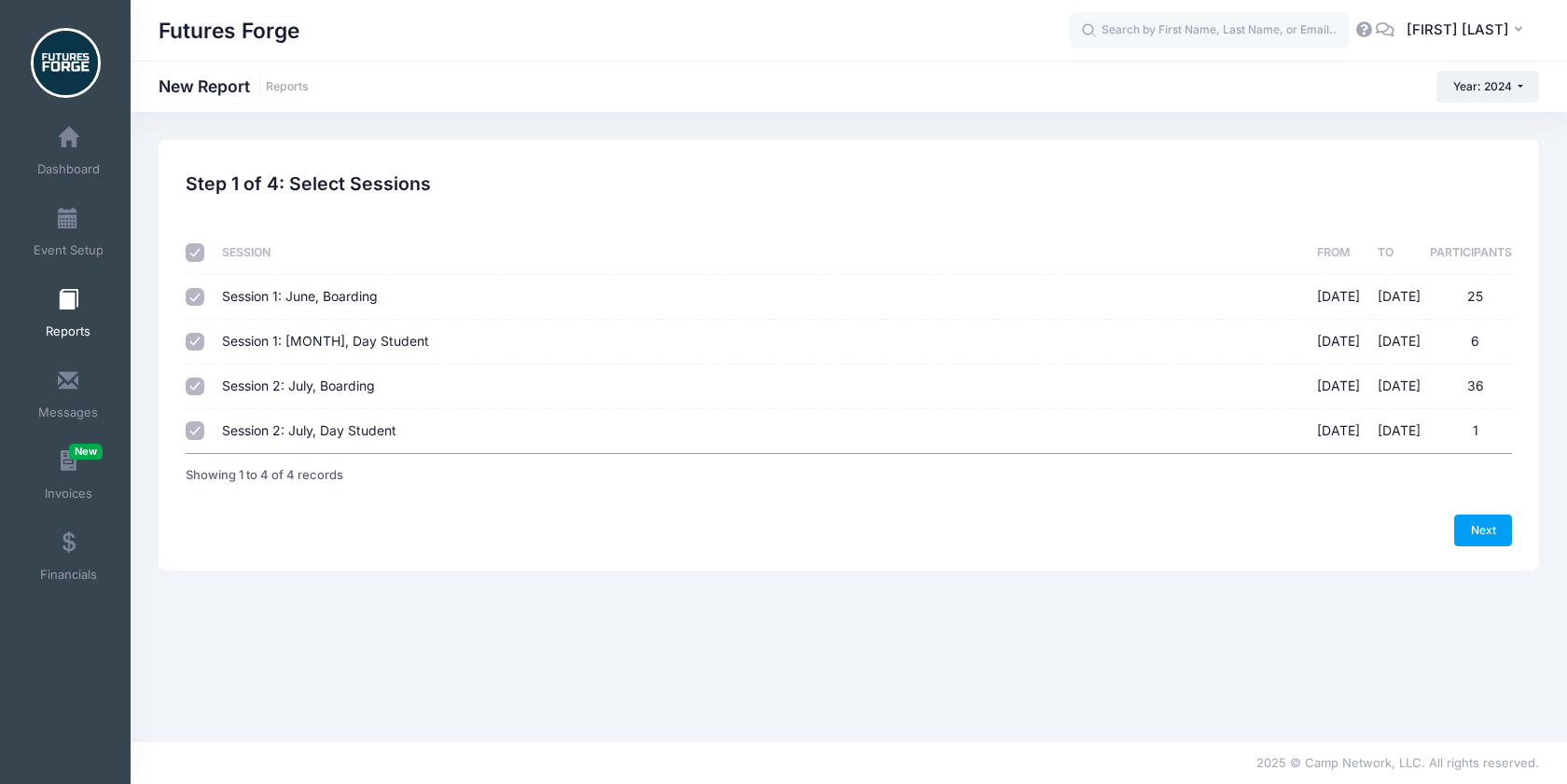 click on "Session 2: July, Day Student [DATE] - [DATE]  1" at bounding box center [195, 431] 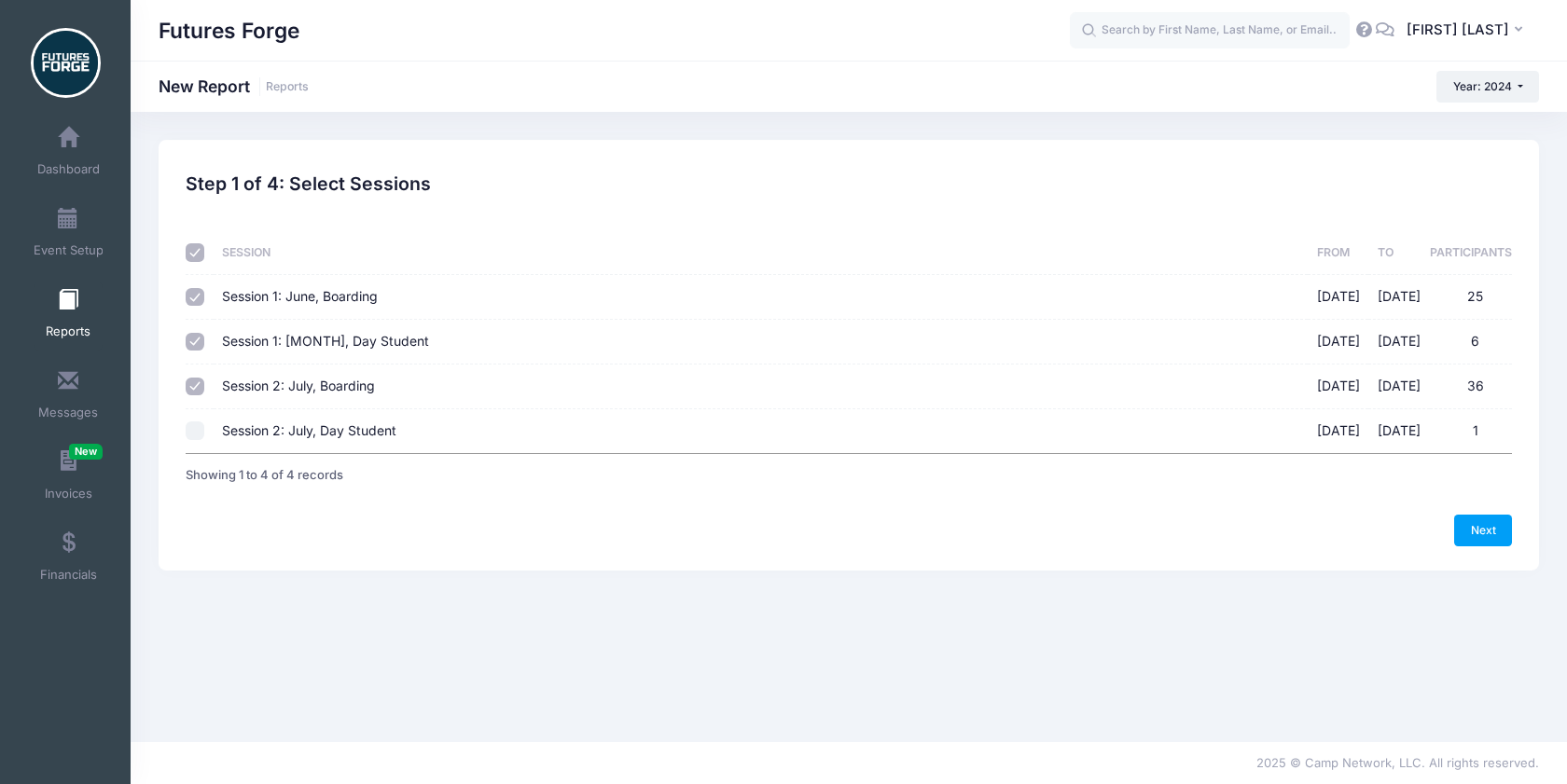 click on "Session 1: June, Day Student [DATE] - [DATE]  6" at bounding box center [195, 342] 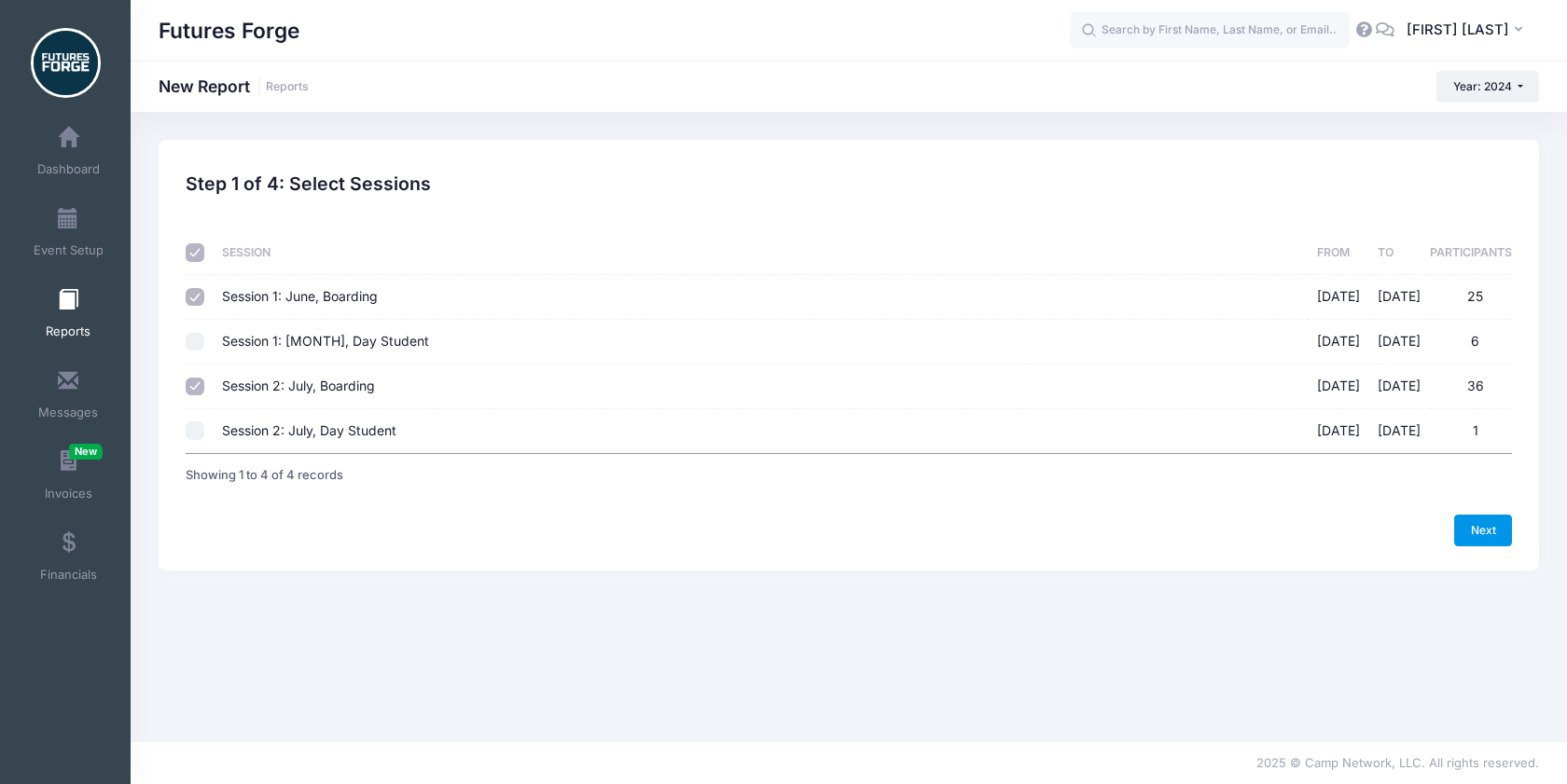 click on "Next" at bounding box center (1483, 530) 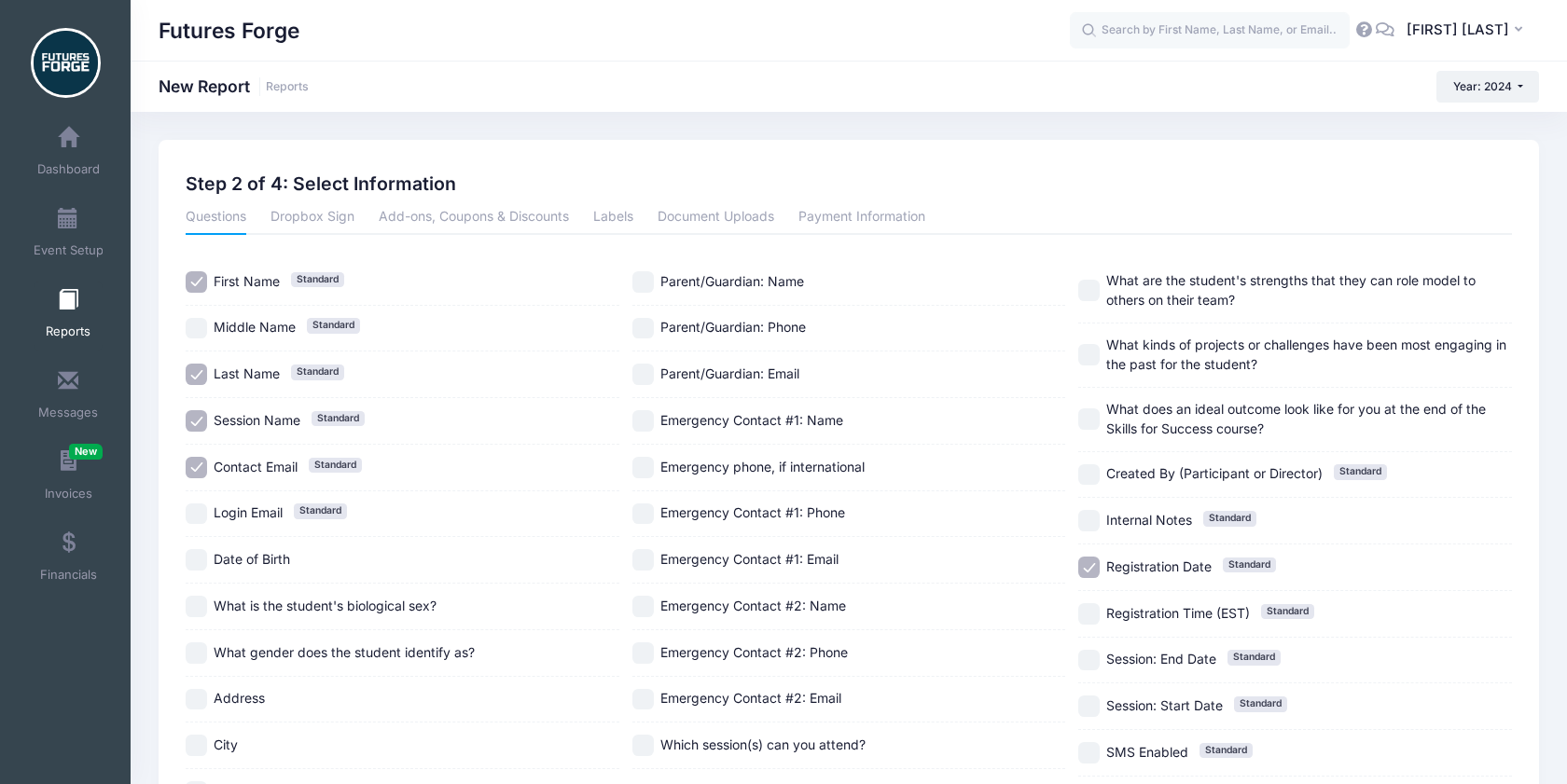 click on "Contact Email Standard" at bounding box center (196, 467) 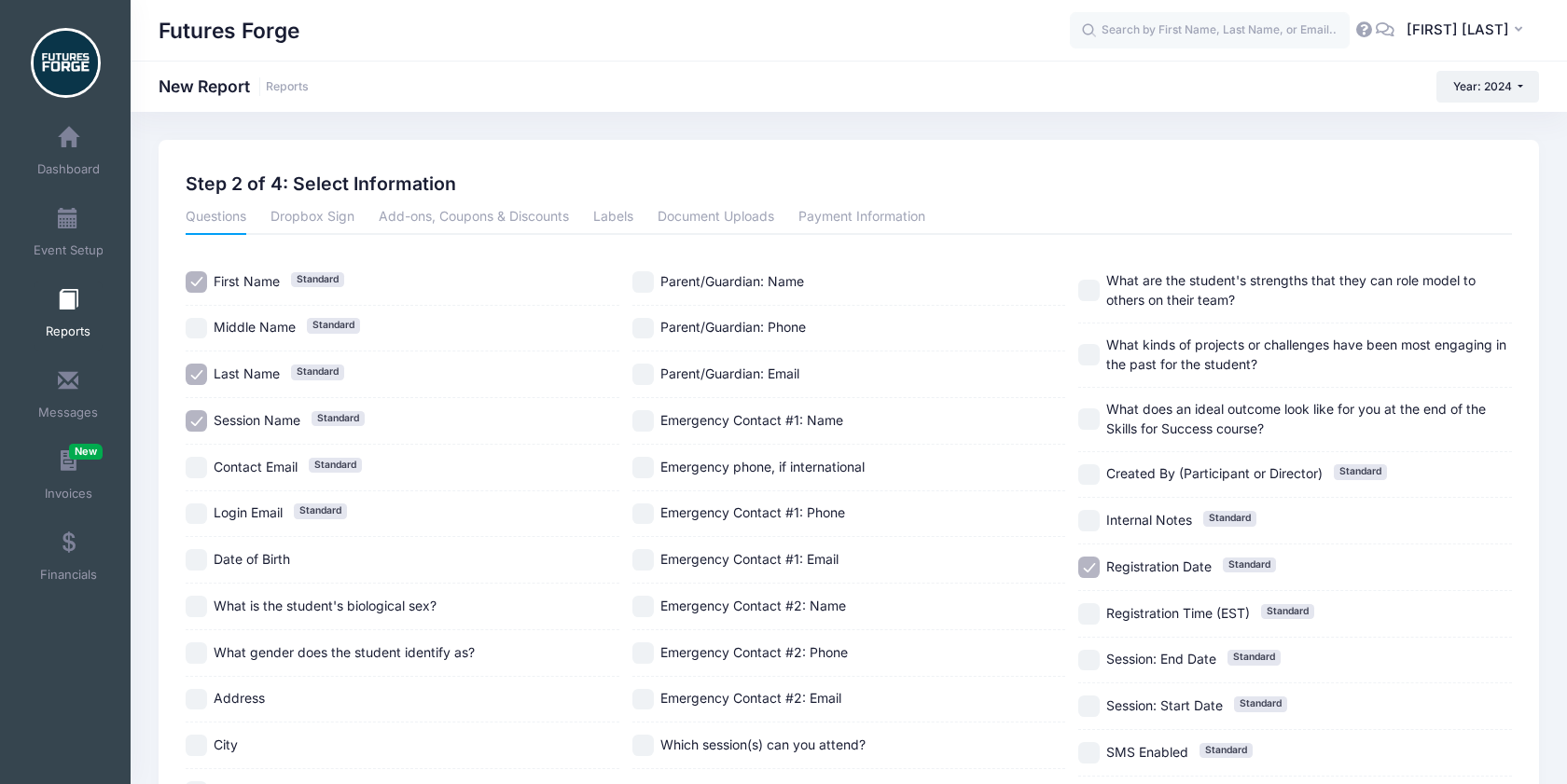 click on "Contact Email Standard" at bounding box center (402, 468) 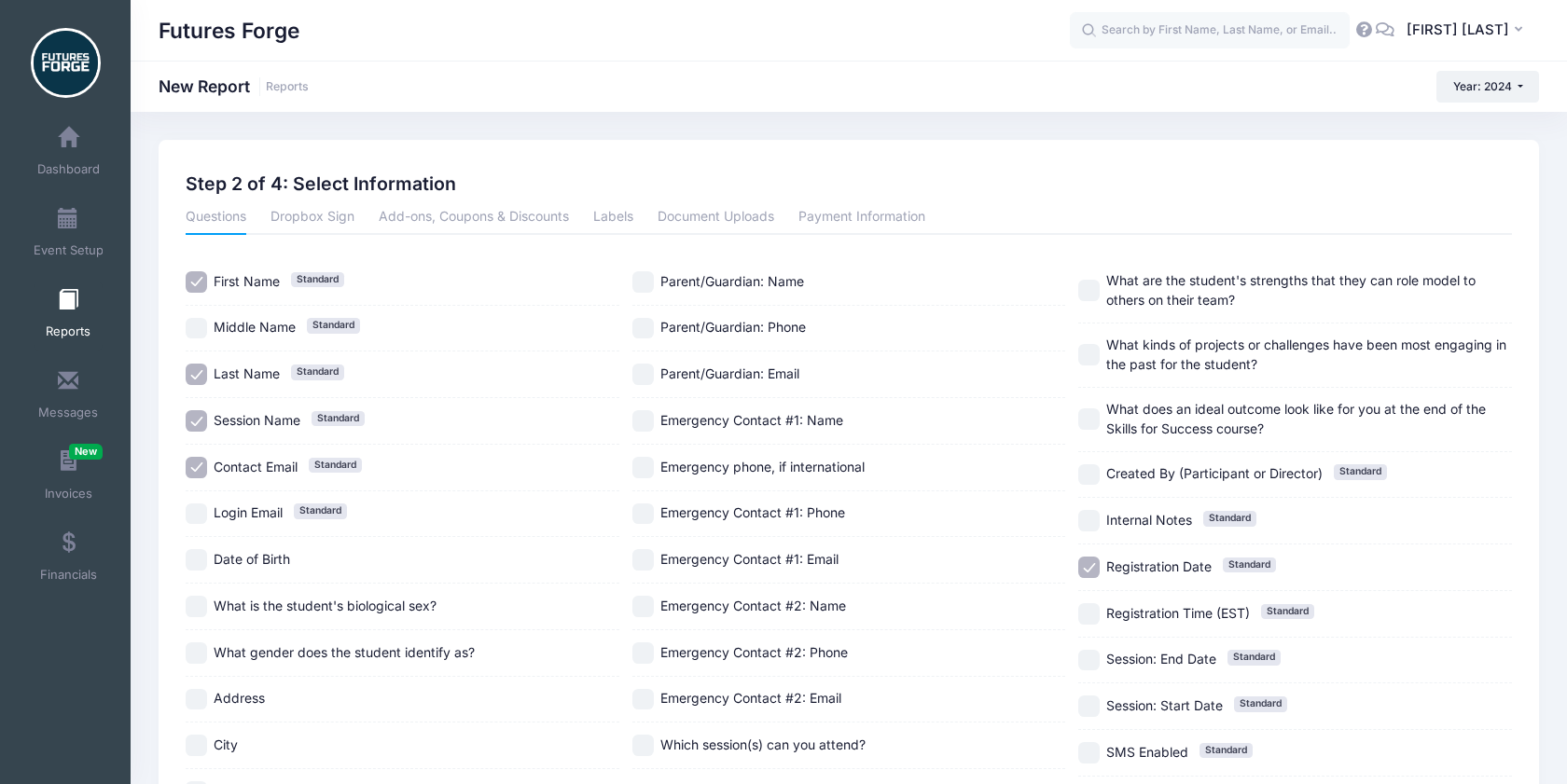 click on "Session Name Standard" at bounding box center (196, 420) 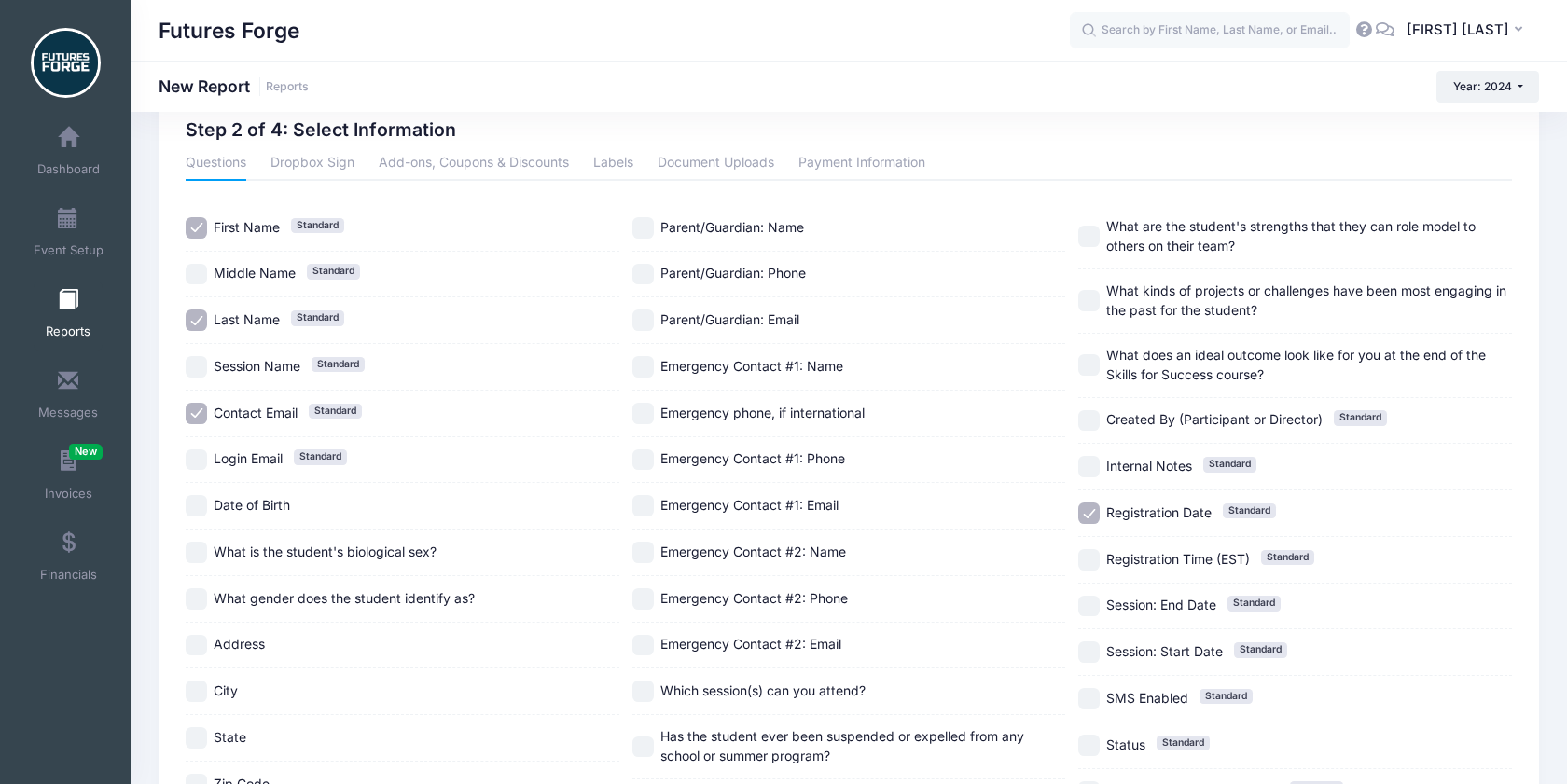 scroll, scrollTop: 60, scrollLeft: 0, axis: vertical 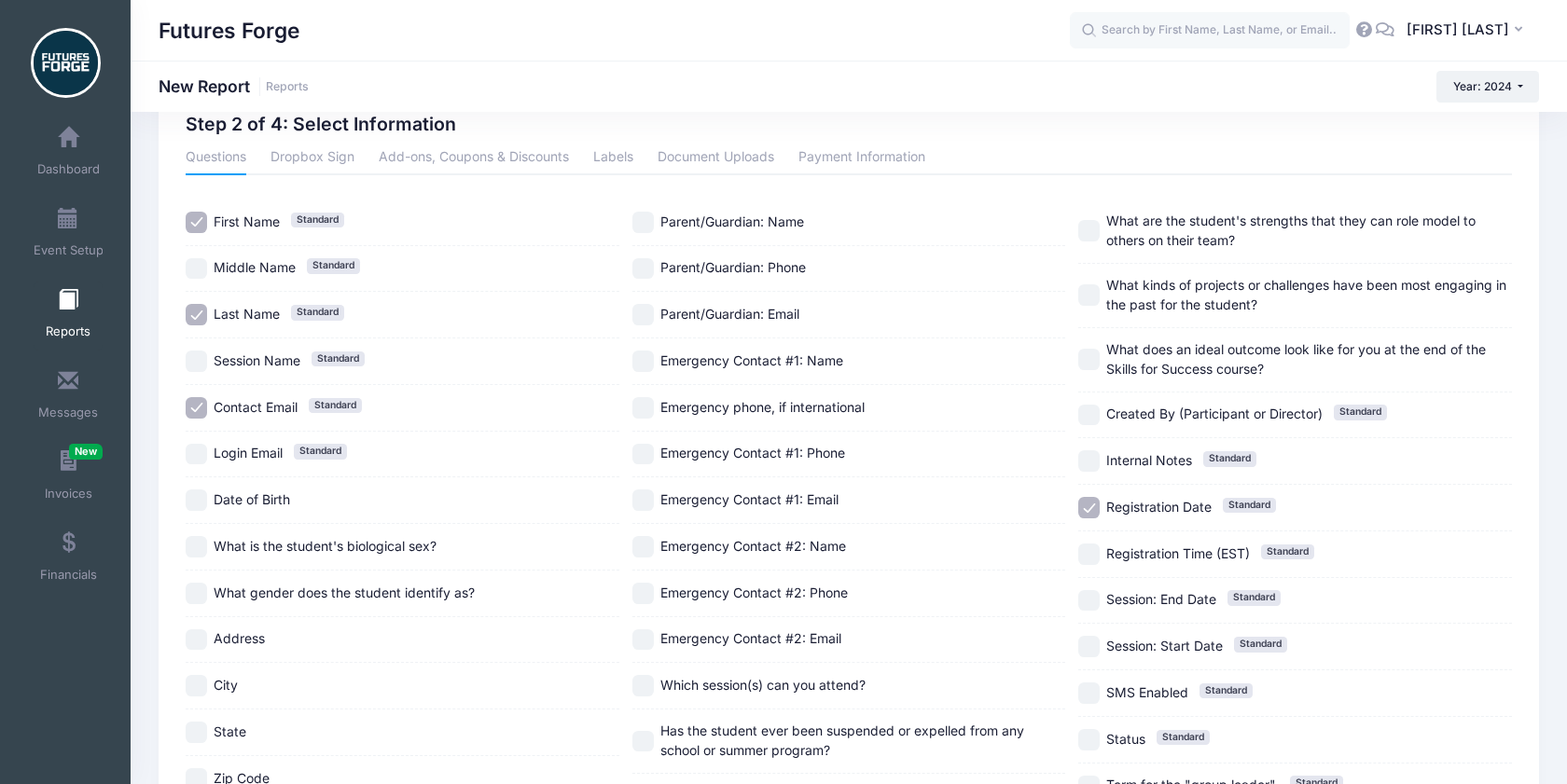 click on "Registration Date Standard" at bounding box center (1089, 507) 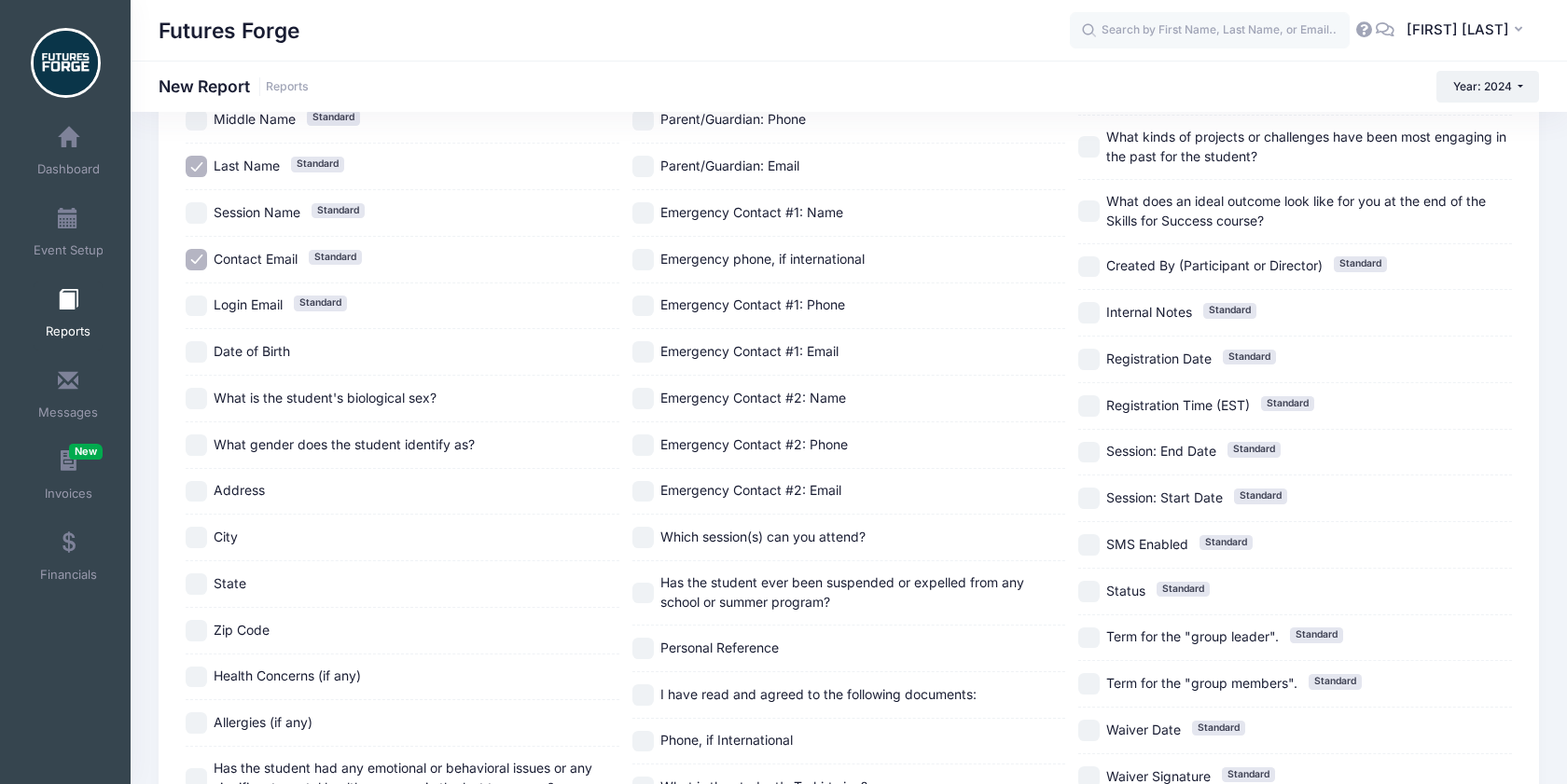 scroll, scrollTop: 212, scrollLeft: 0, axis: vertical 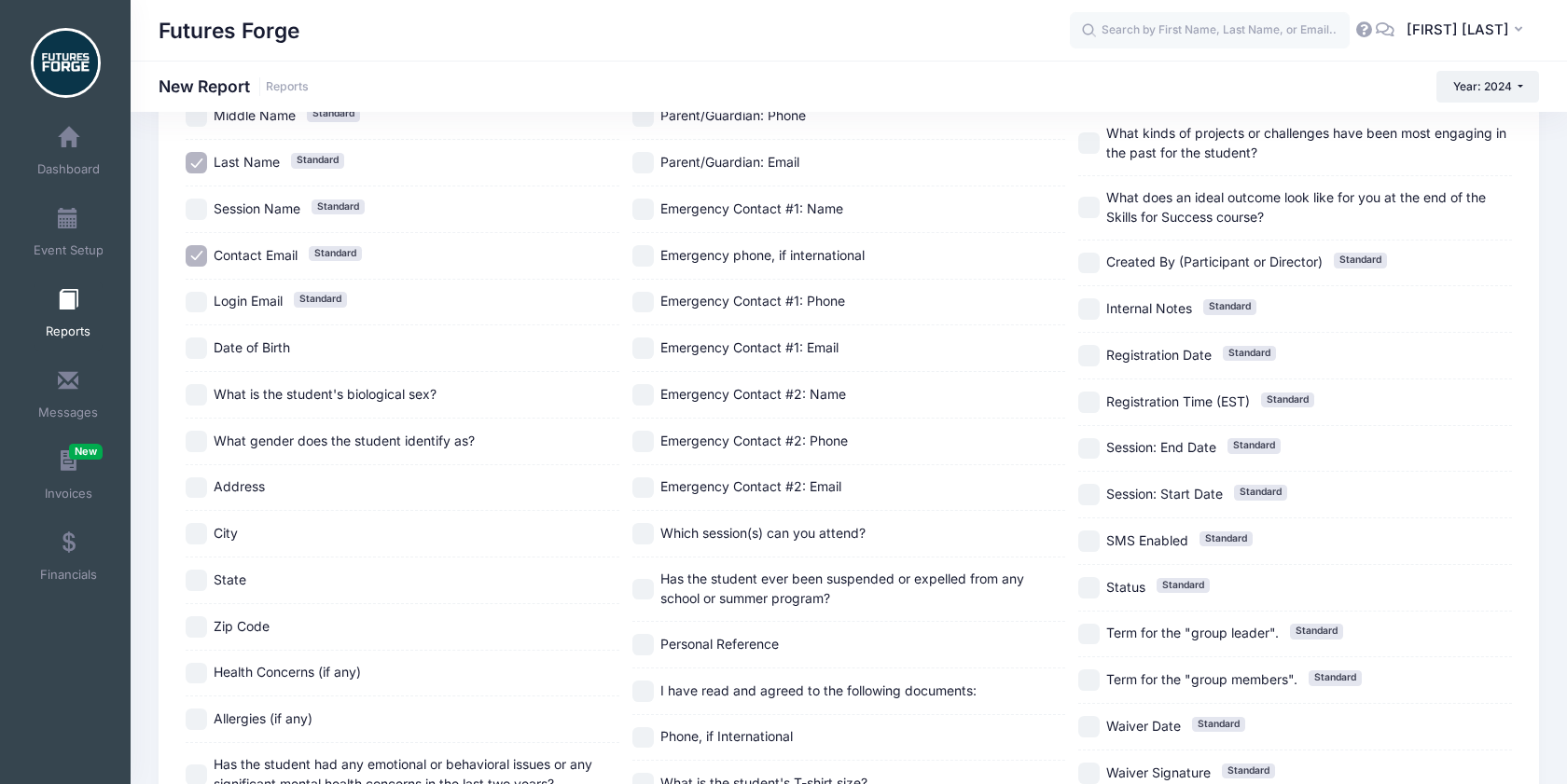 click on "Date of Birth" at bounding box center [402, 349] 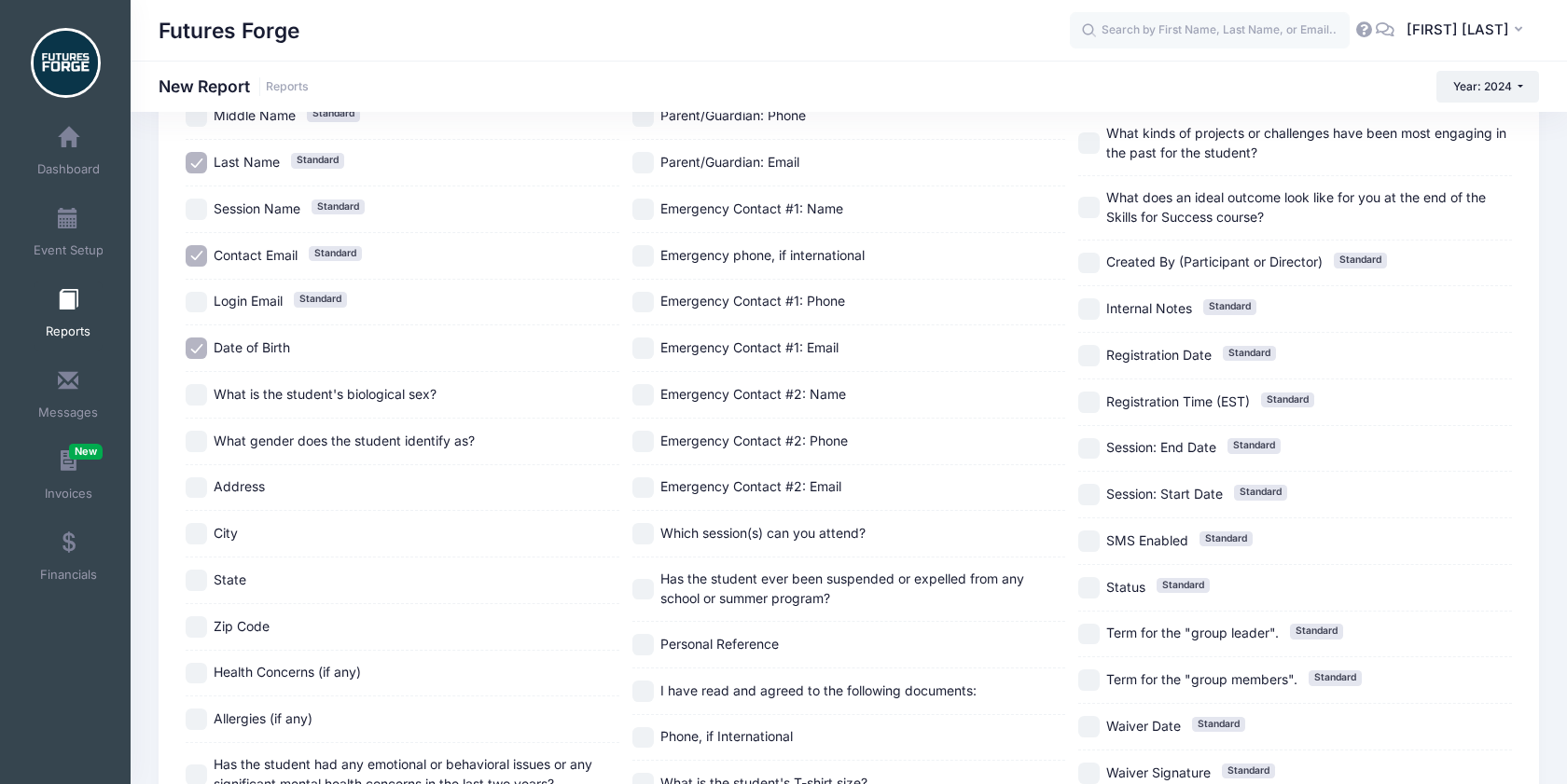 scroll, scrollTop: 444, scrollLeft: 0, axis: vertical 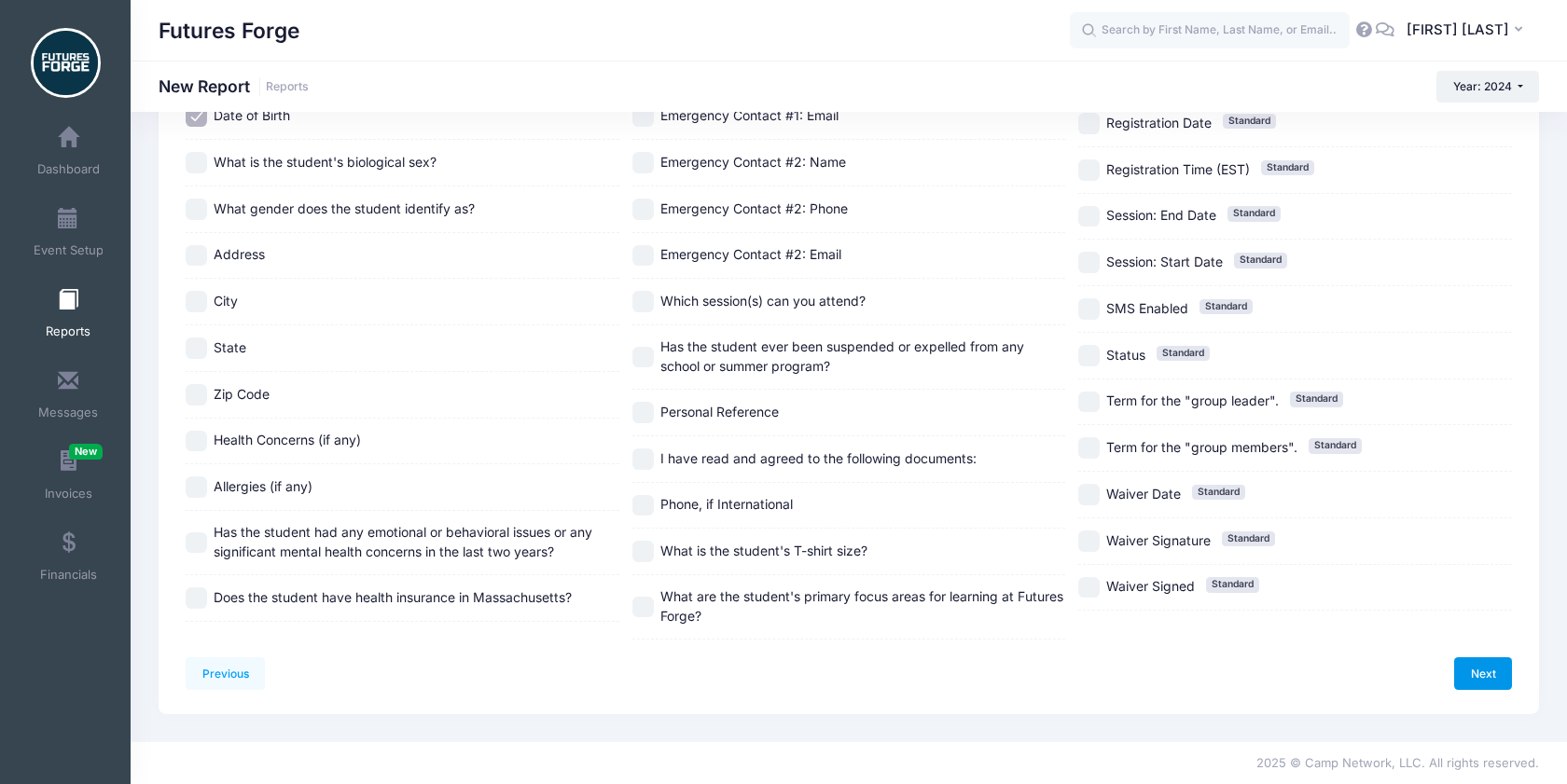 click on "Next" at bounding box center [1483, 673] 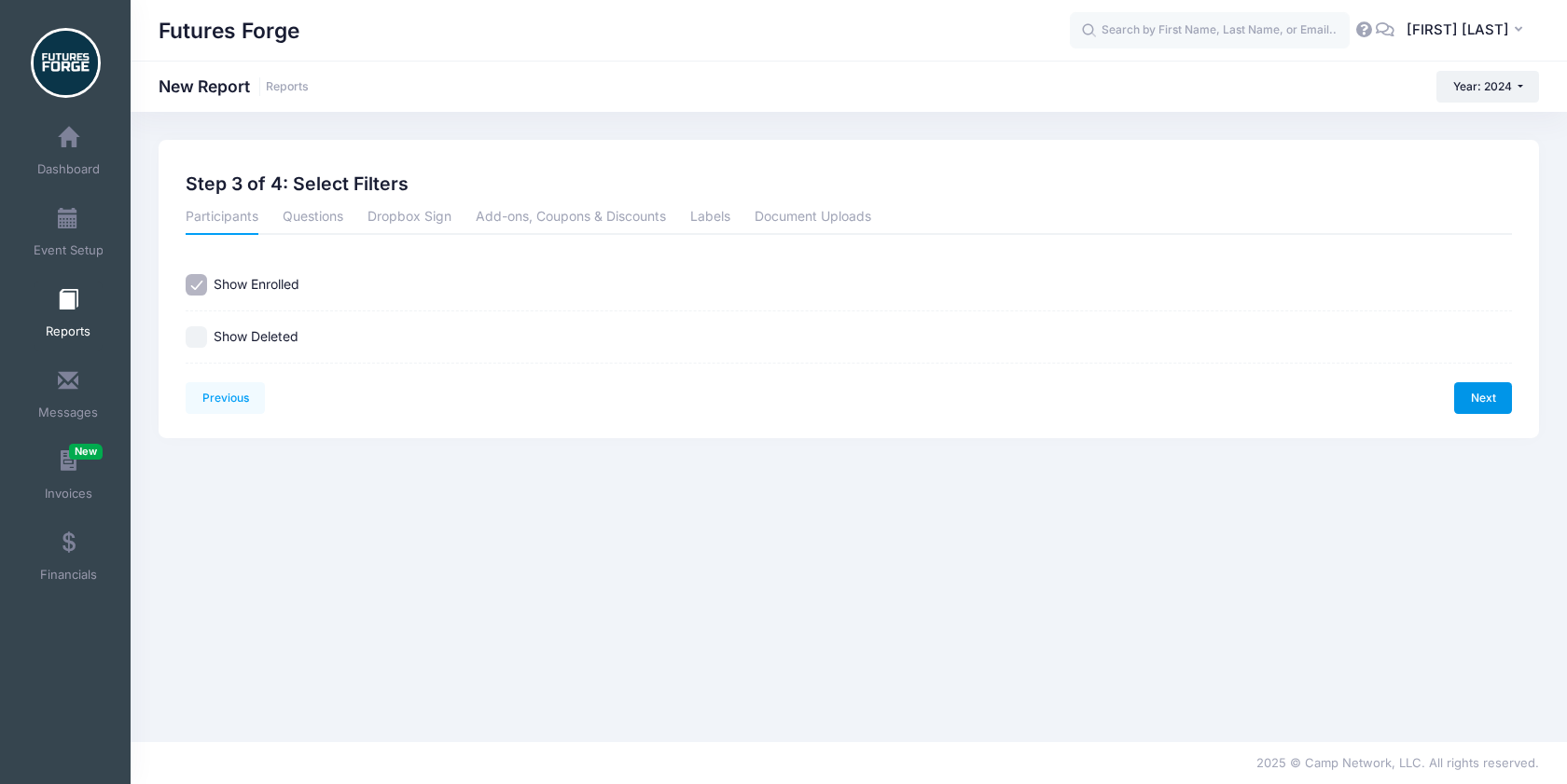 scroll, scrollTop: 0, scrollLeft: 0, axis: both 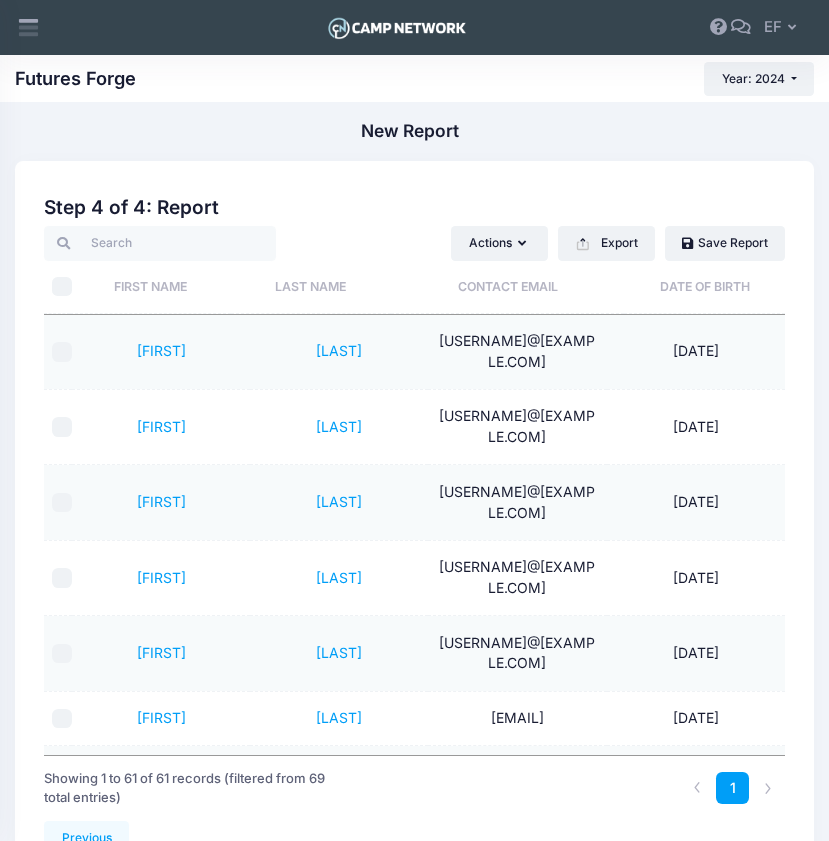 click on "Actions      Send Email
Send Payment Reminder
Send Document Upload Reminder
Request Additional Information
Export
Excel CSV Print
Save Report" at bounding box center [414, 243] 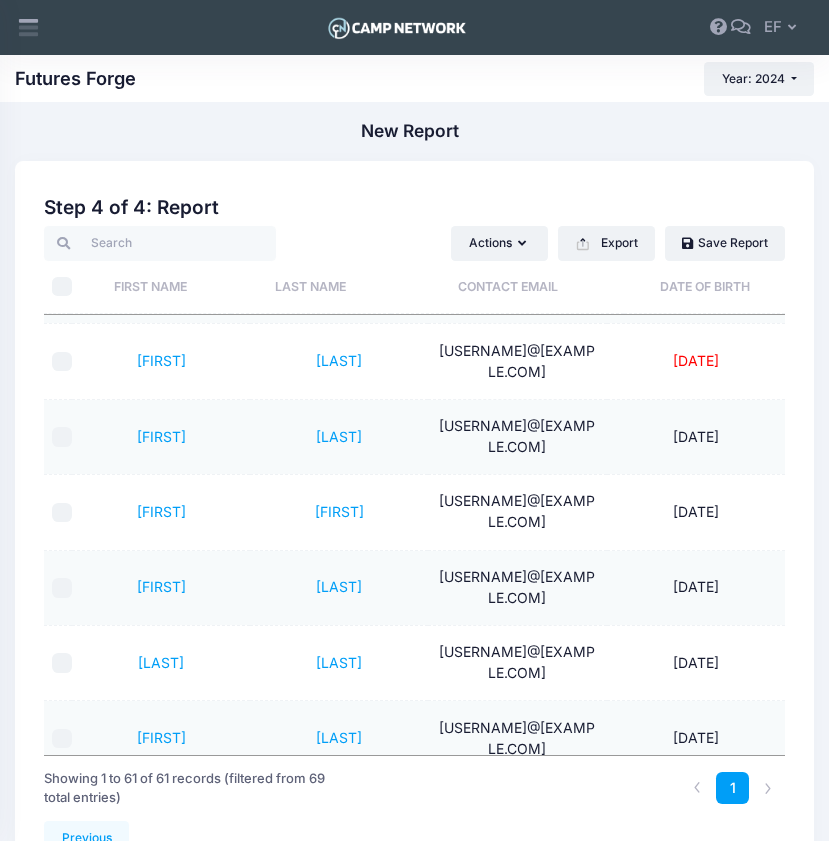 scroll, scrollTop: 1015, scrollLeft: 0, axis: vertical 